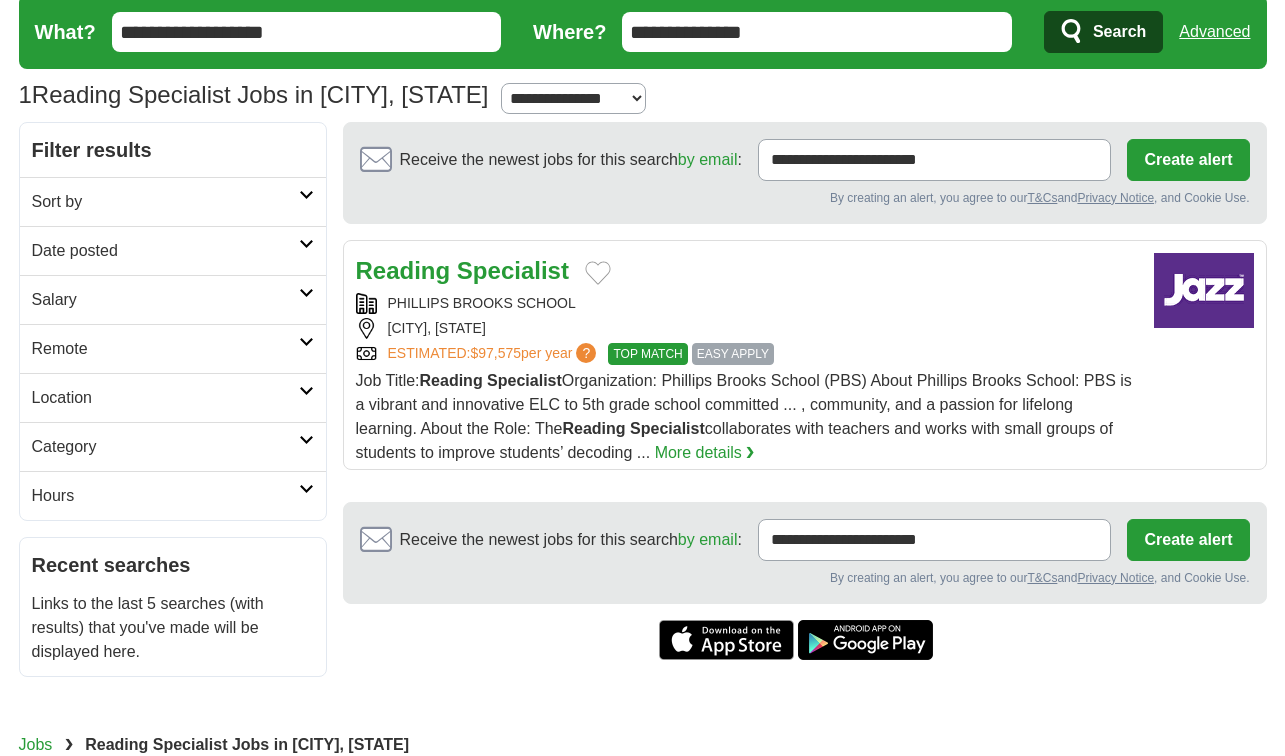 scroll, scrollTop: 71, scrollLeft: 0, axis: vertical 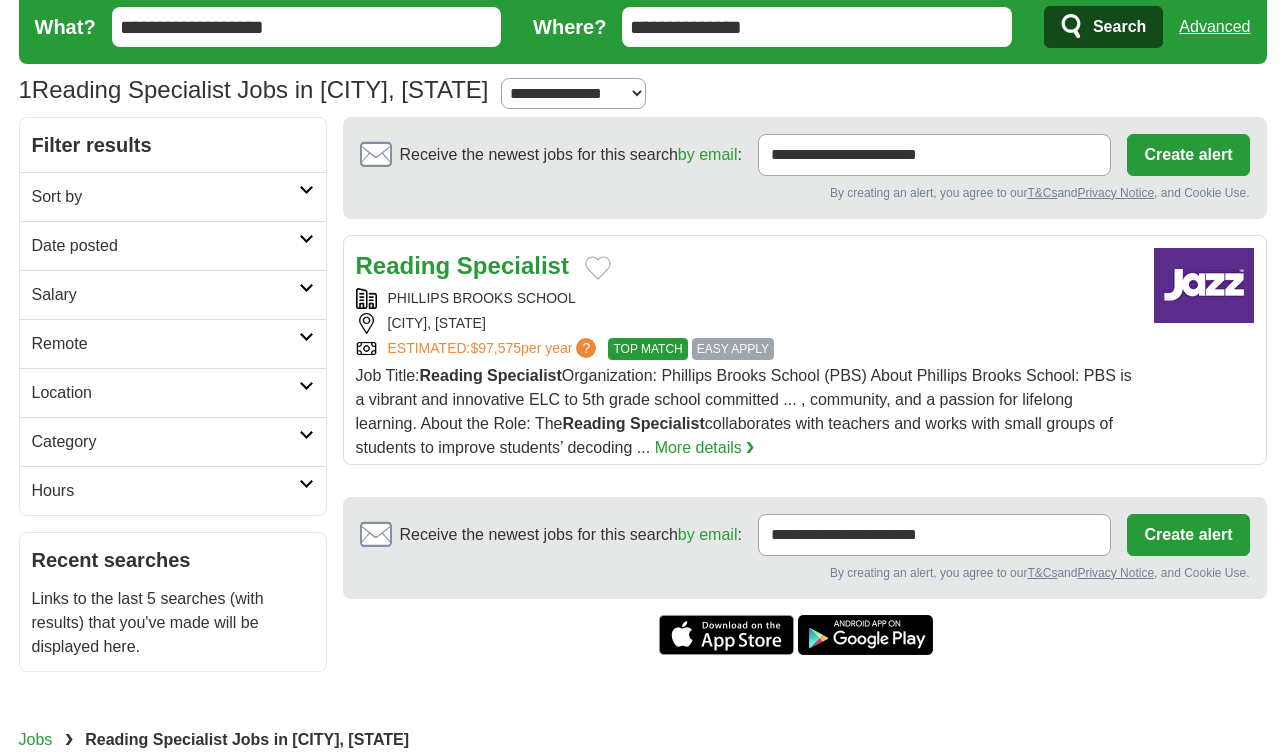 click on "Salary" at bounding box center [173, 294] 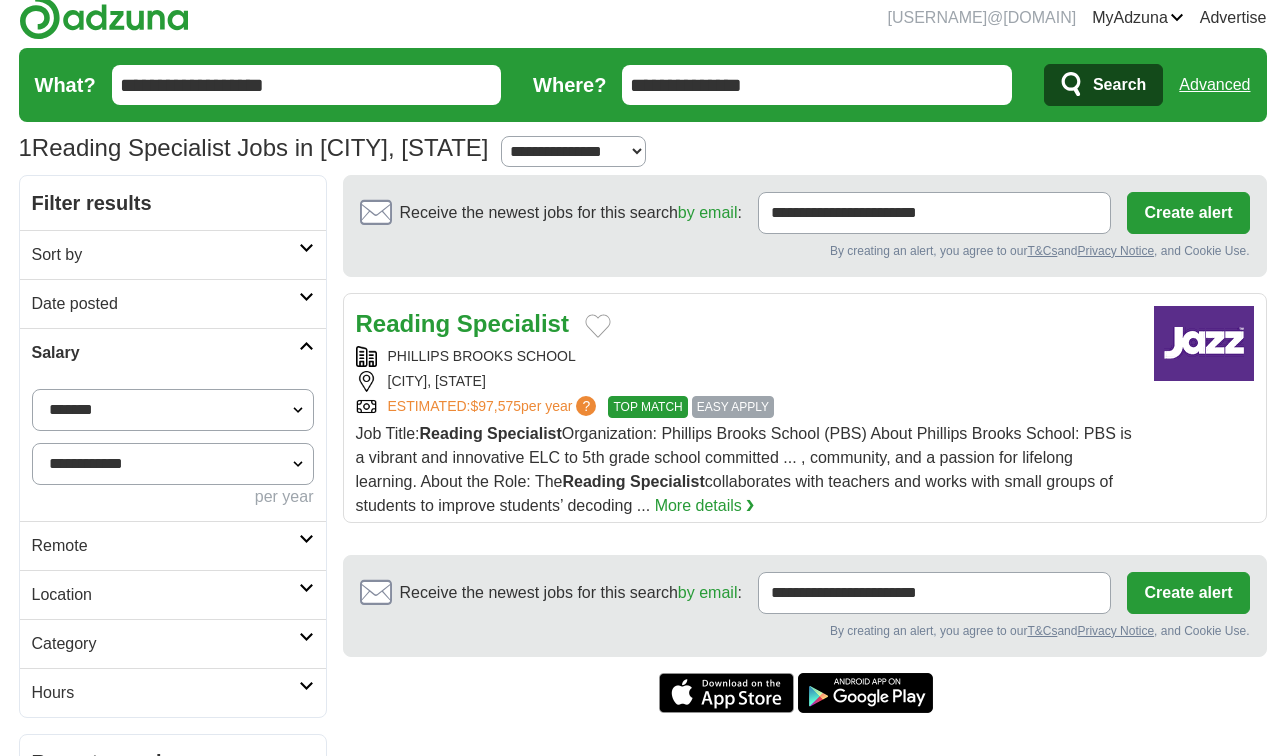 scroll, scrollTop: 0, scrollLeft: 0, axis: both 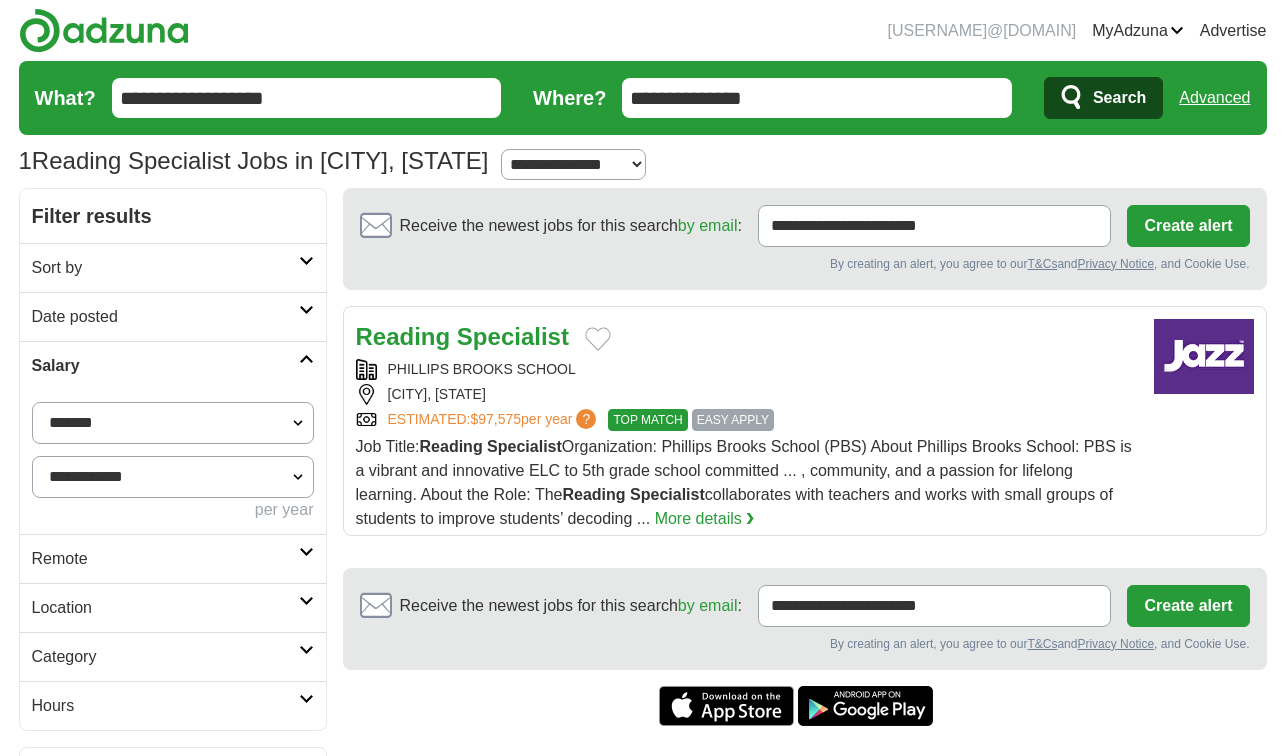 click on "Sort by" at bounding box center (165, 268) 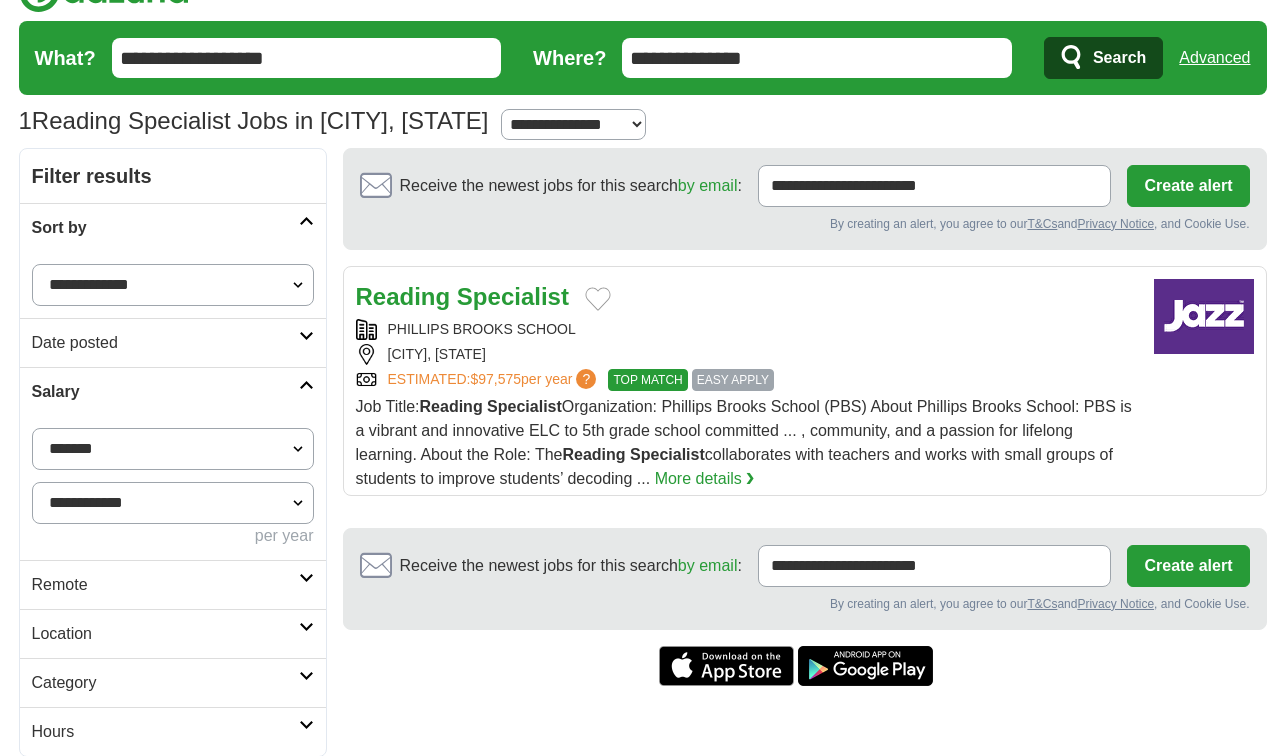 scroll, scrollTop: 0, scrollLeft: 0, axis: both 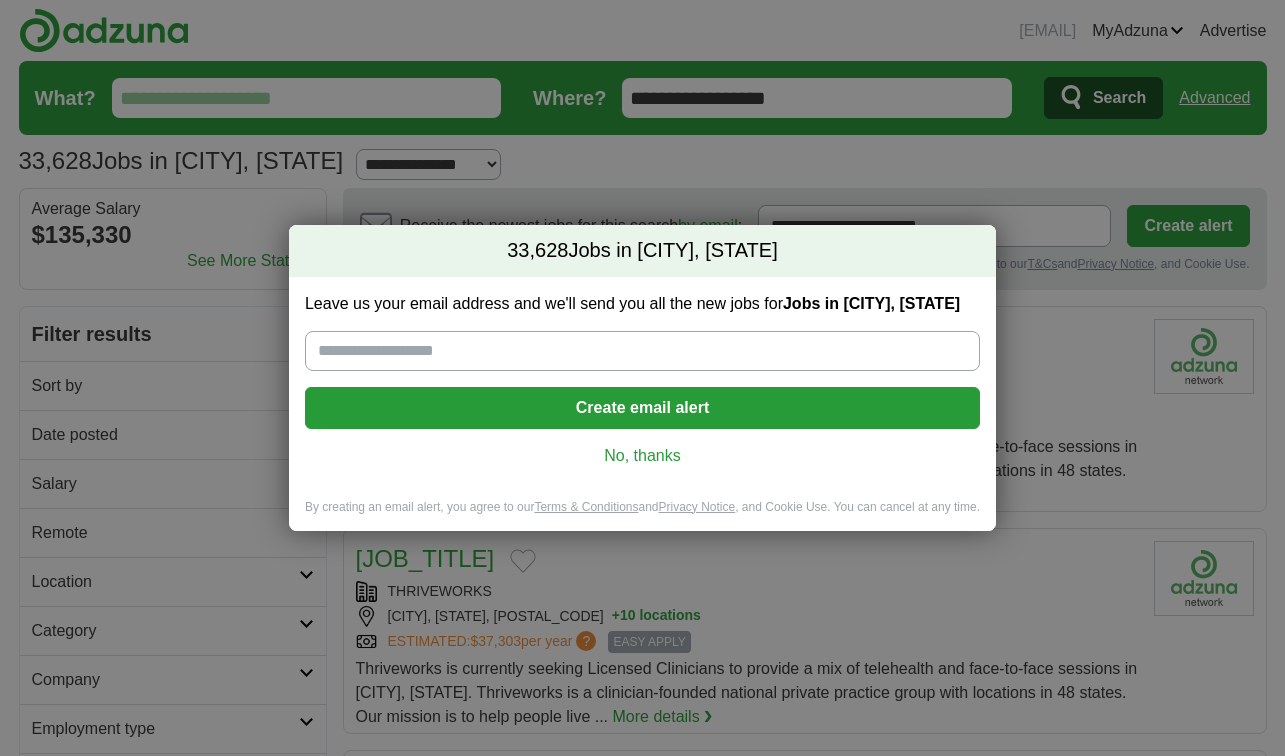 click on "No, thanks" at bounding box center [642, 456] 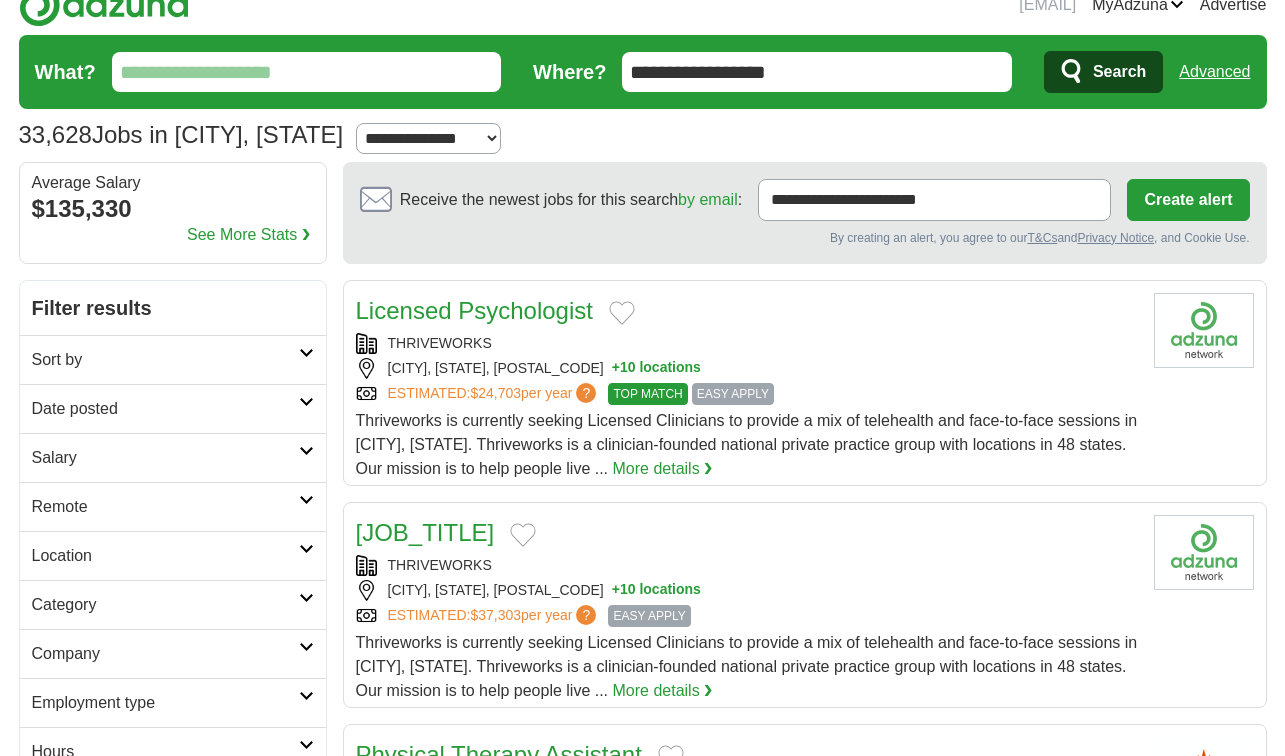 scroll, scrollTop: 0, scrollLeft: 0, axis: both 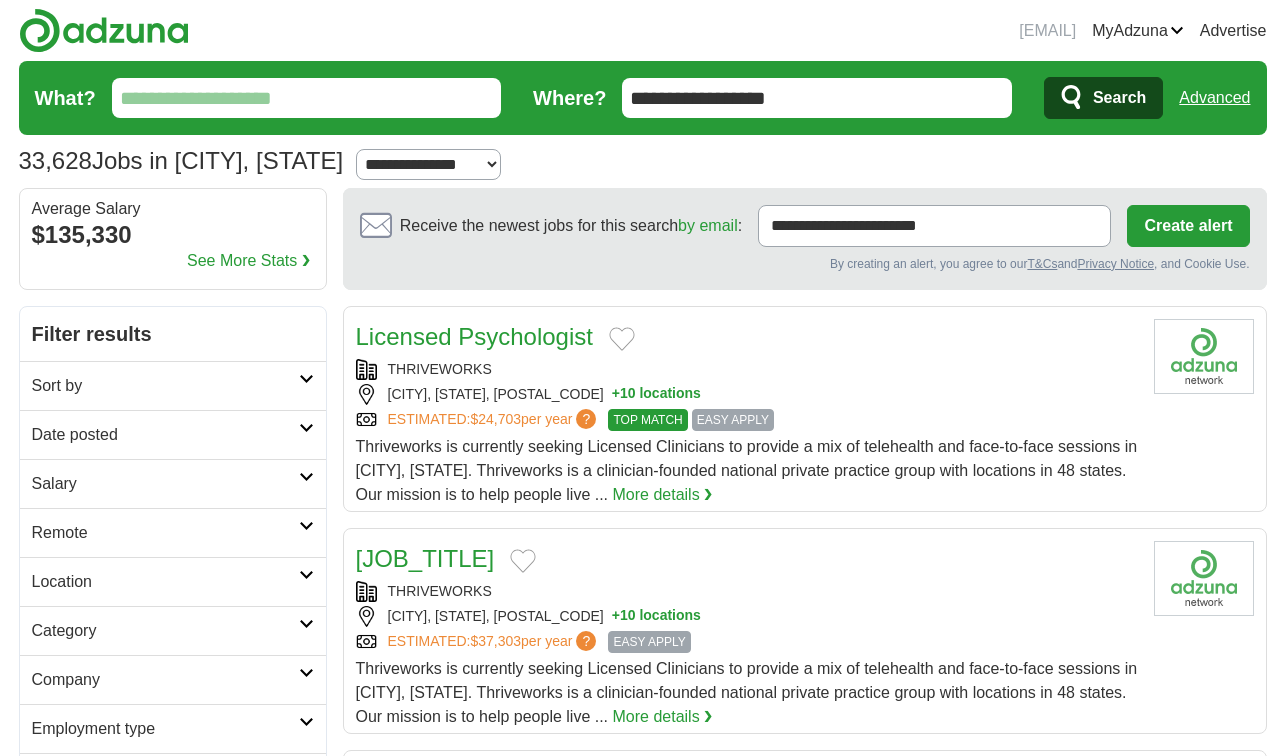 click on "What?" at bounding box center [307, 98] 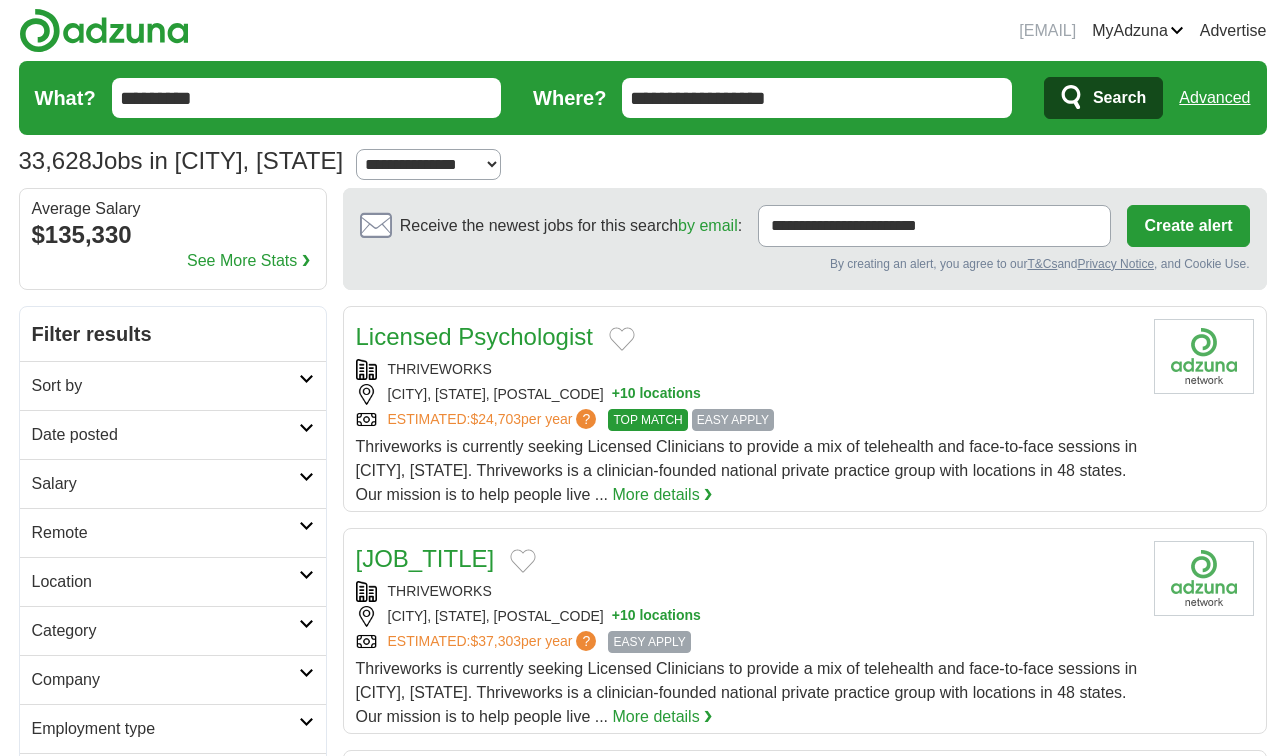 type on "*********" 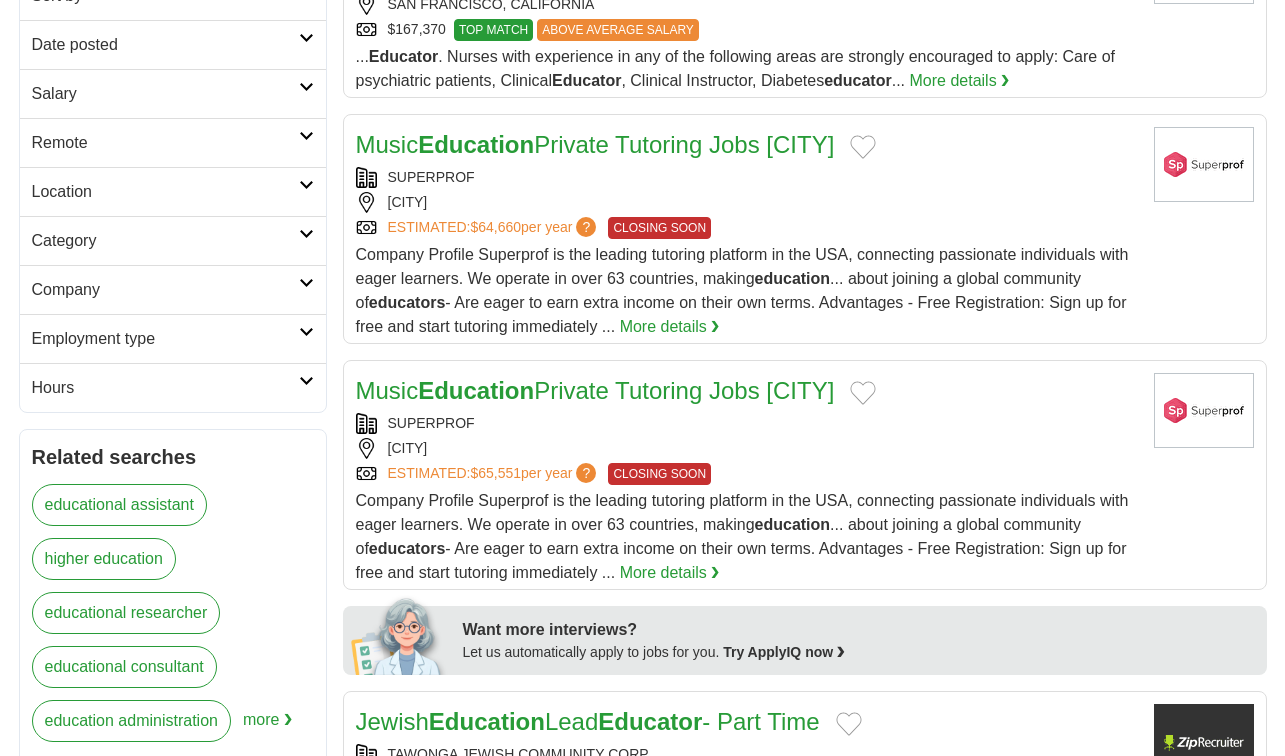 scroll, scrollTop: 0, scrollLeft: 0, axis: both 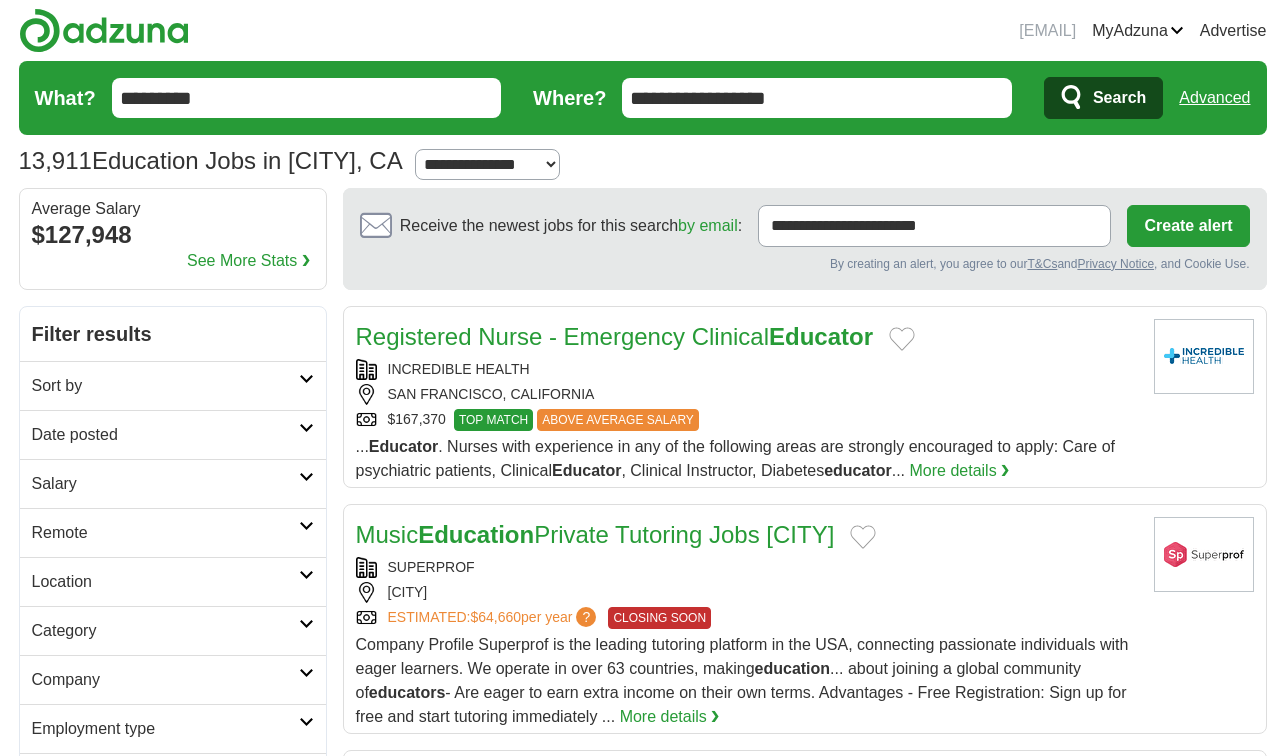 click on "*********" at bounding box center [307, 98] 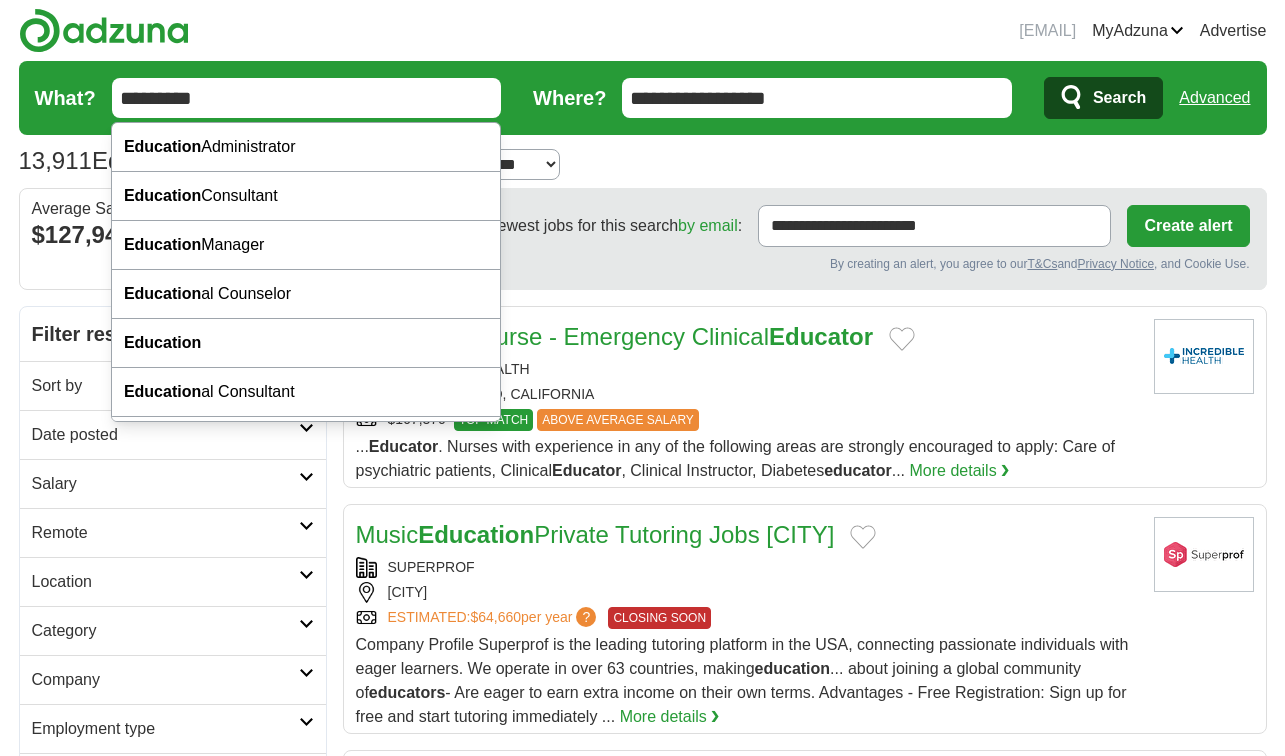 click on "*********" at bounding box center (307, 98) 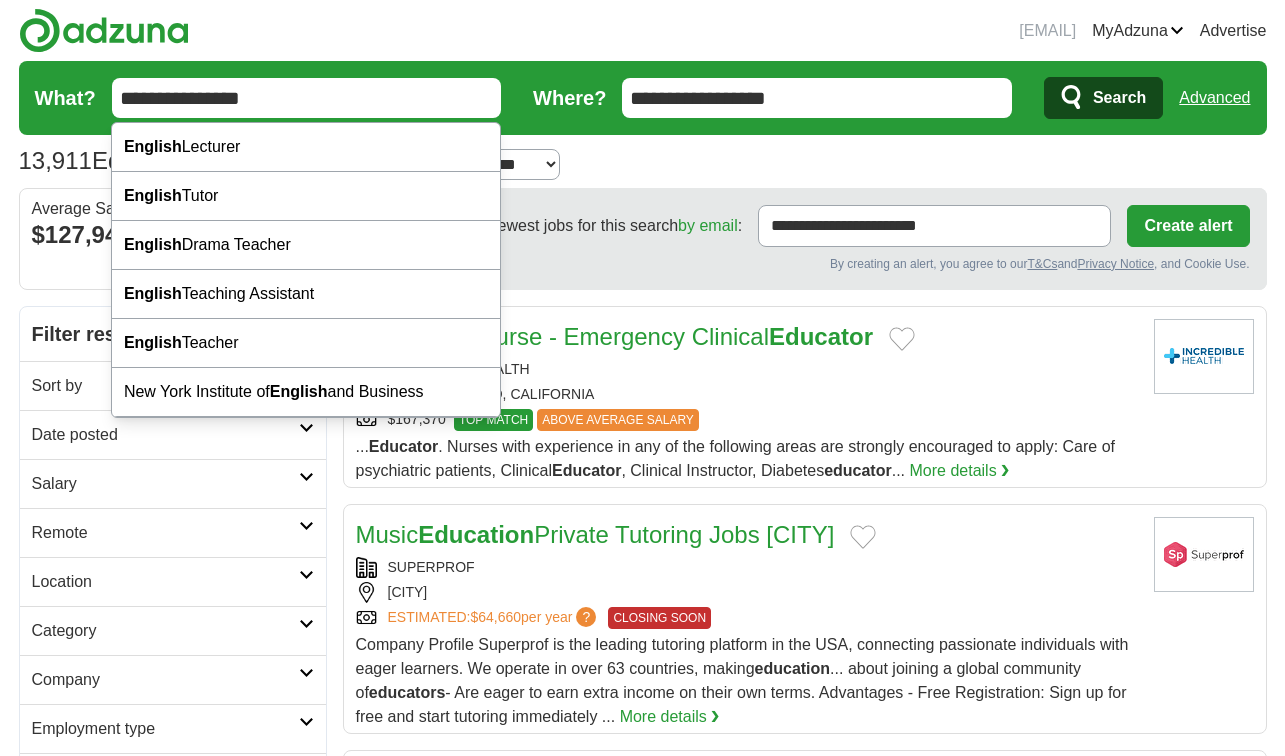 type on "**********" 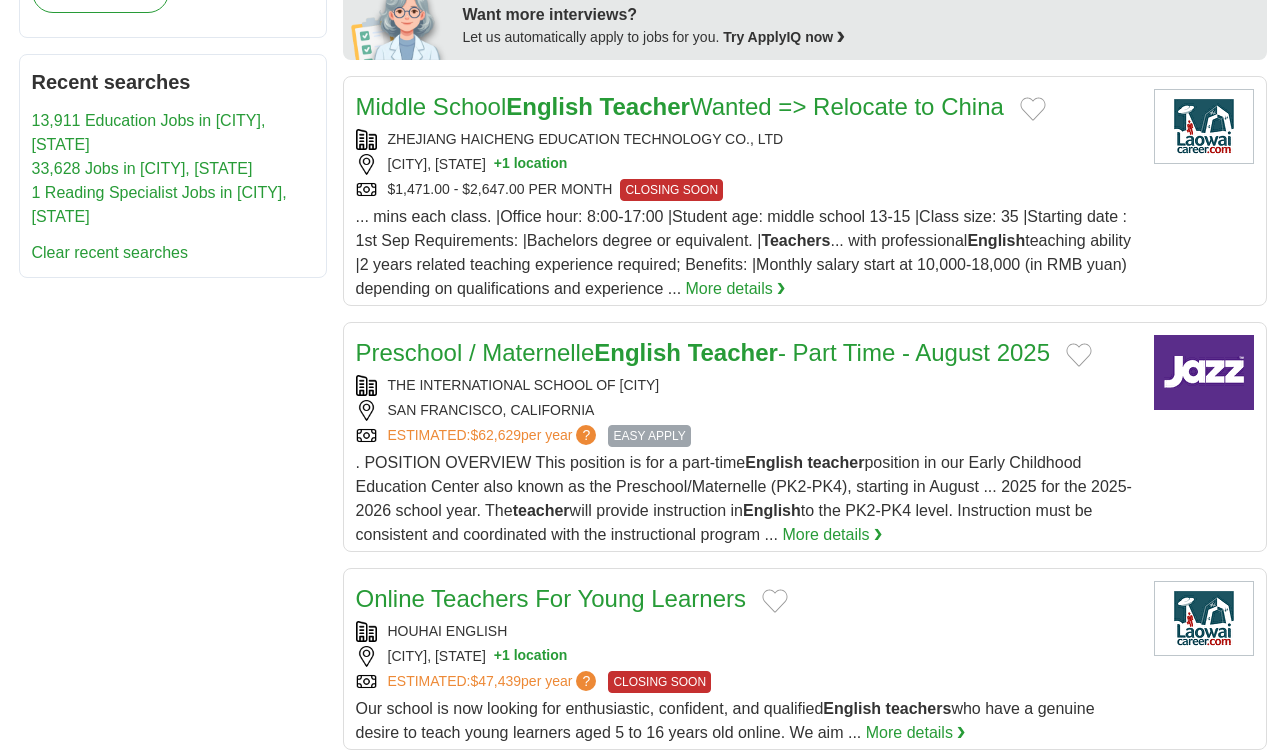 scroll, scrollTop: 0, scrollLeft: 0, axis: both 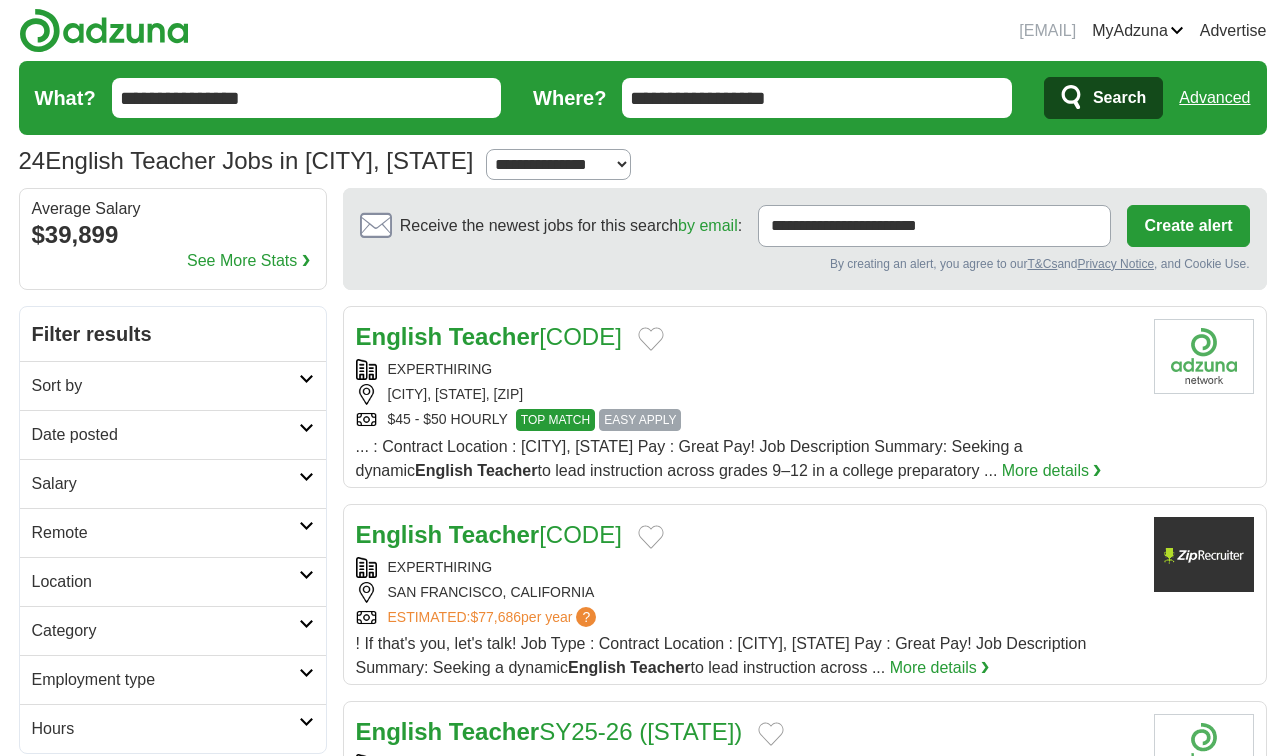 click on "**********" at bounding box center (817, 98) 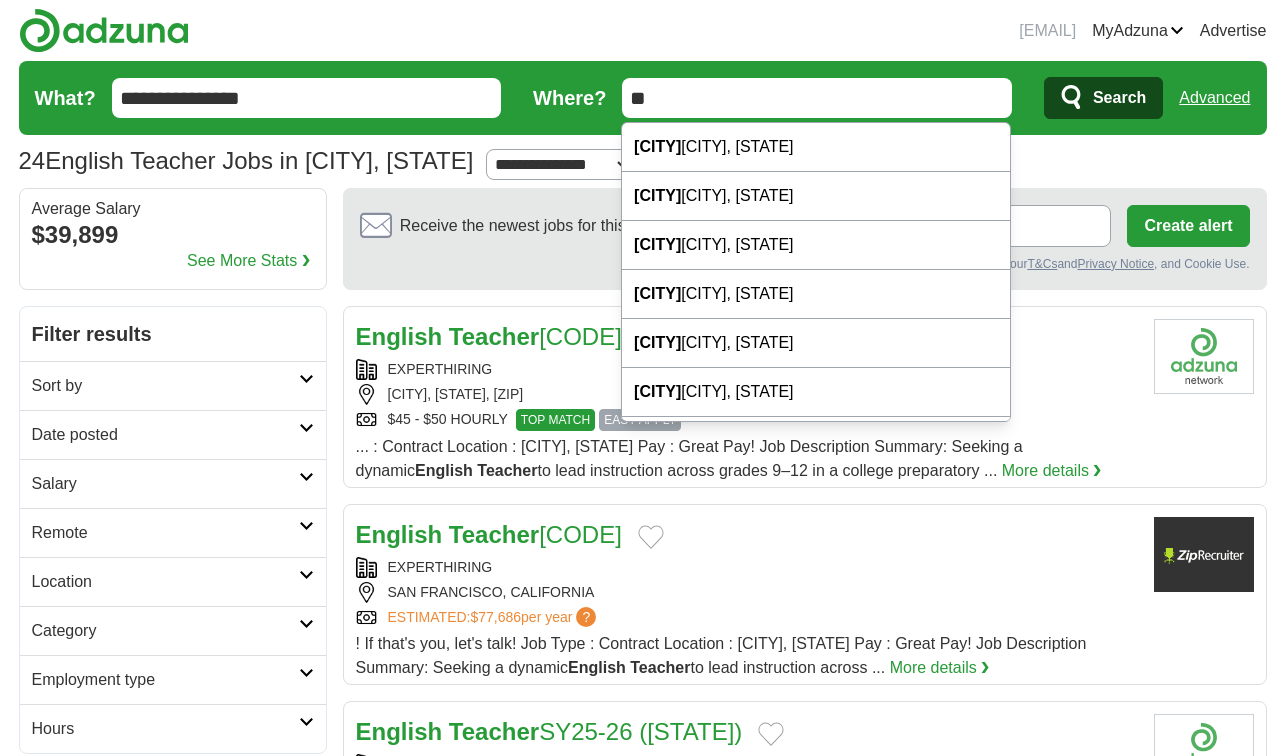 type on "*" 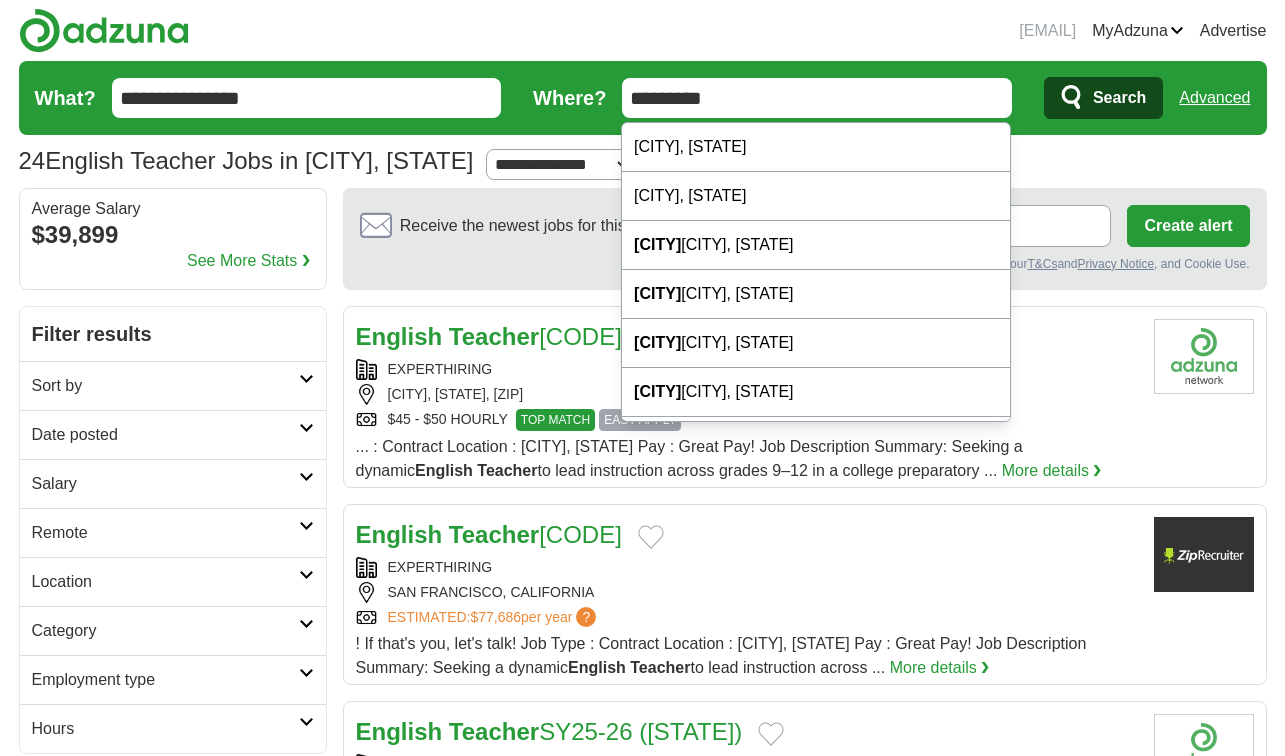 type on "*********" 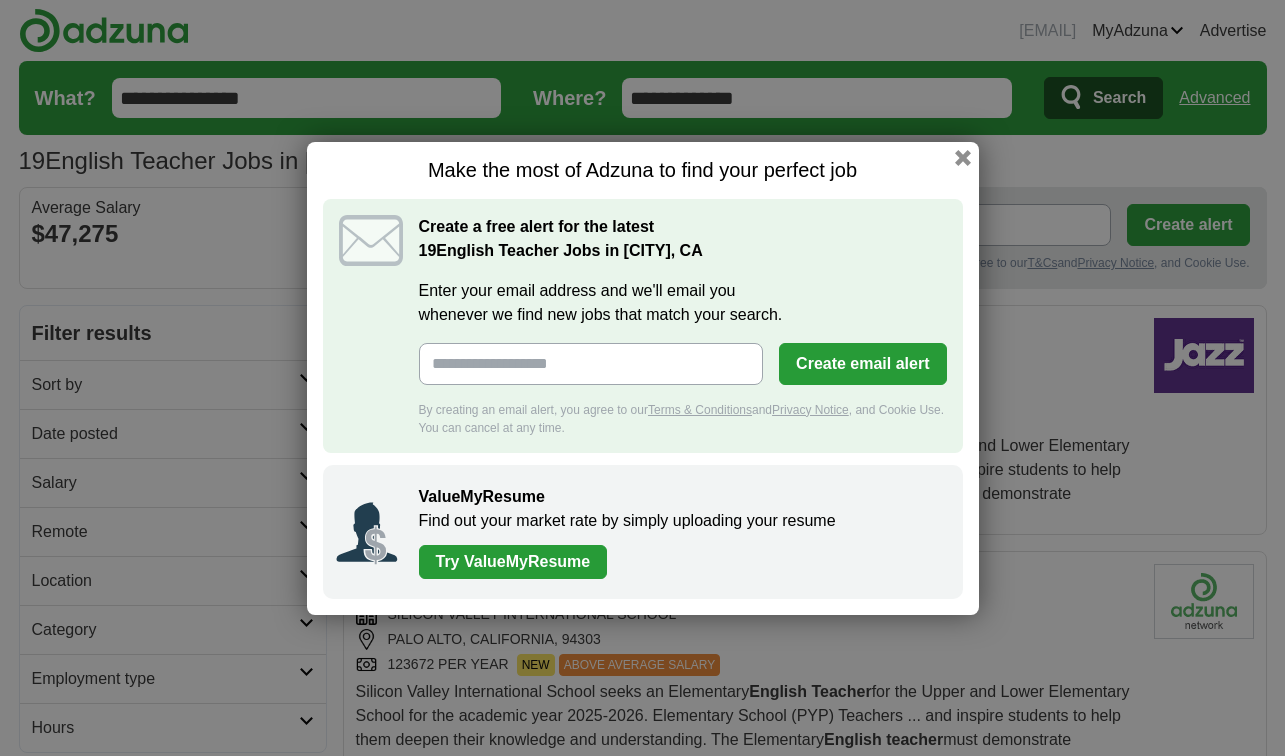 scroll, scrollTop: 0, scrollLeft: 0, axis: both 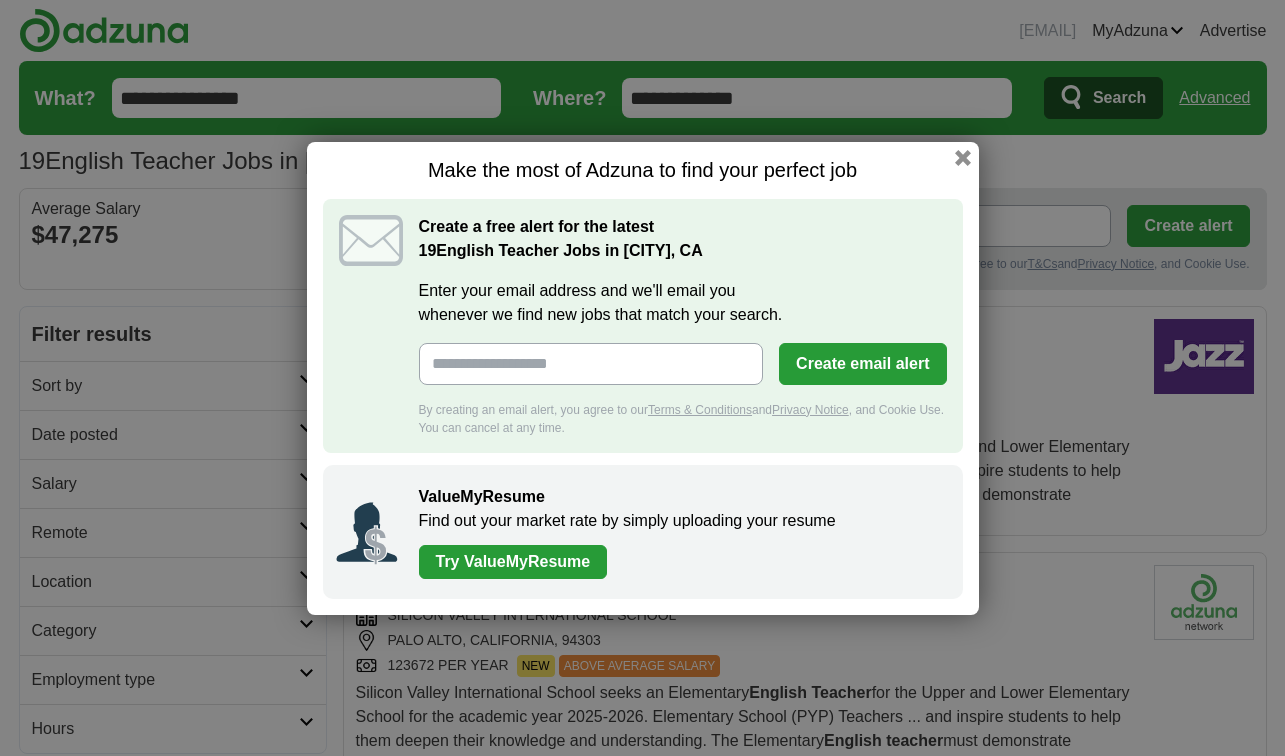 click on "Make the most of Adzuna to find your perfect job
Create a free alert for the latest
19
English Teacher Jobs in Palo Alto, CA
Enter your email address and we'll email you whenever we find new jobs that match your search.
Create email alert
By creating an email alert, you agree to our  Terms & Conditions  and  Privacy Notice , and Cookie Use. You can cancel at any time.
ValueMyResume
Find out your market rate by simply uploading your resume
Try ValueMyResume
Loading..." at bounding box center (642, 378) 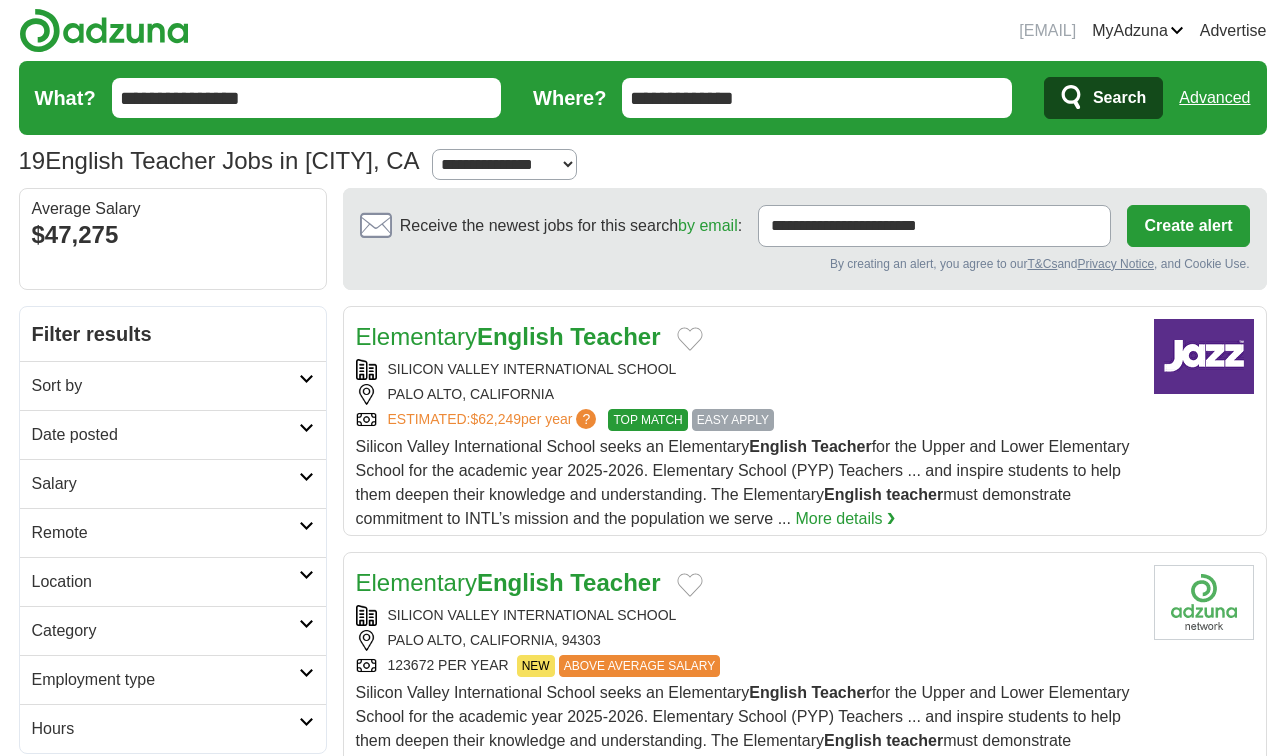 click on "**********" at bounding box center [817, 98] 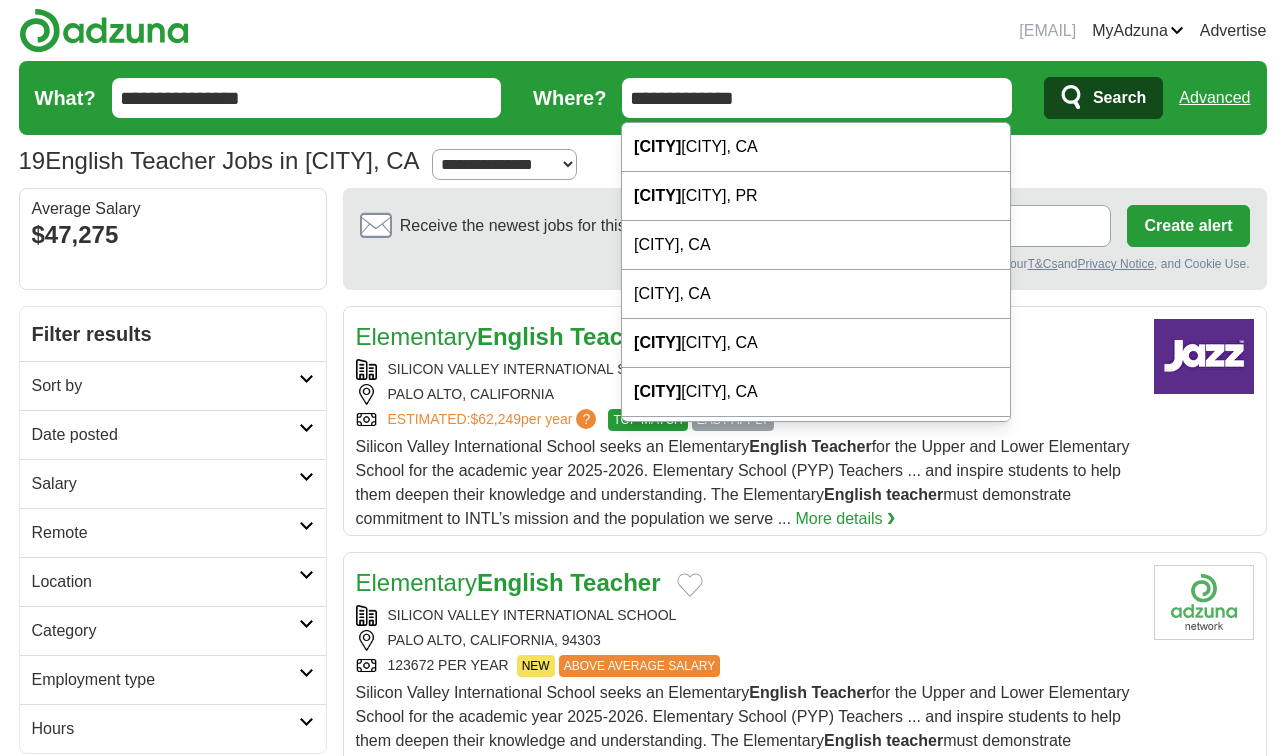 type on "**********" 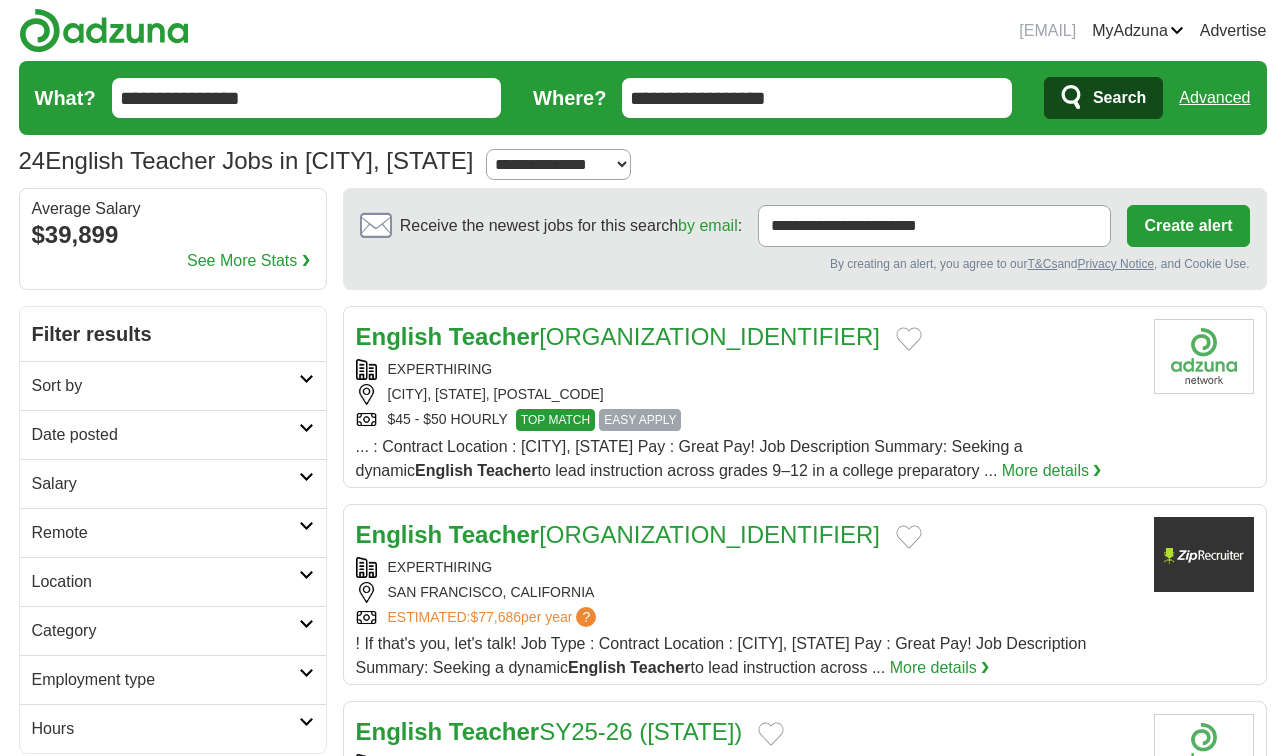 scroll, scrollTop: 0, scrollLeft: 0, axis: both 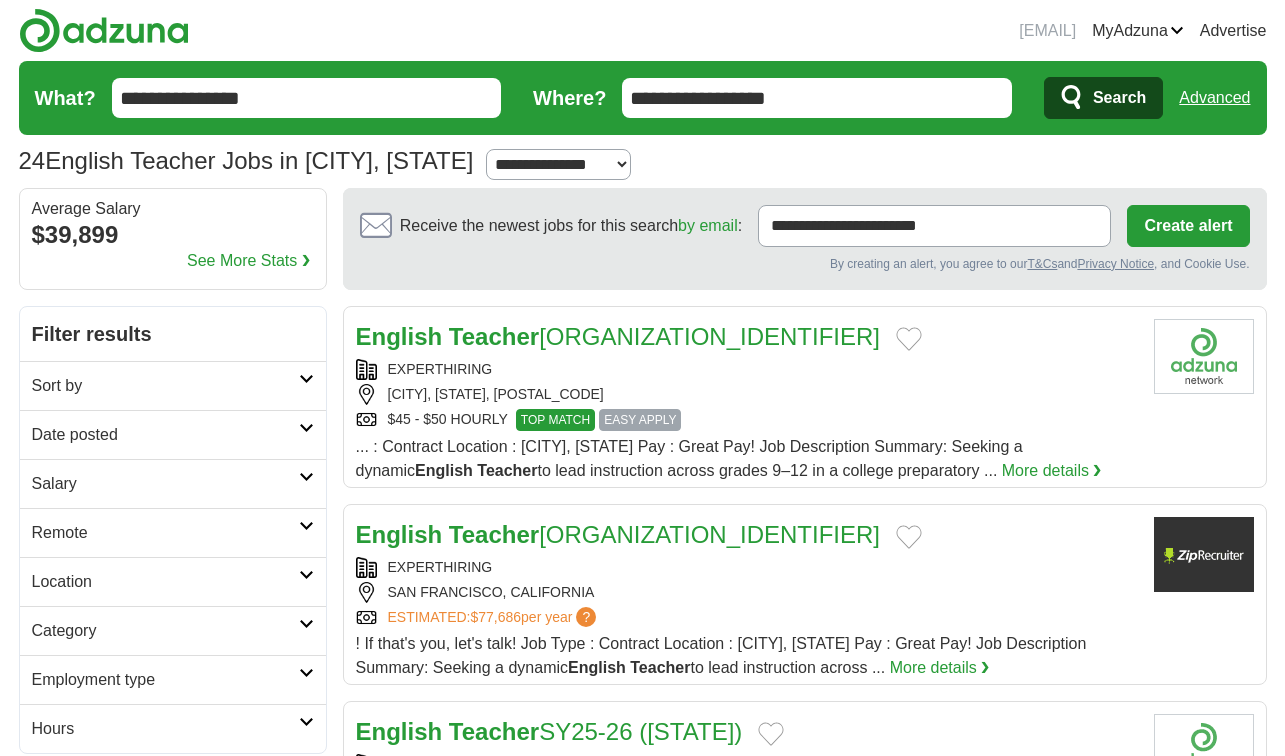 click on "**********" at bounding box center [558, 164] 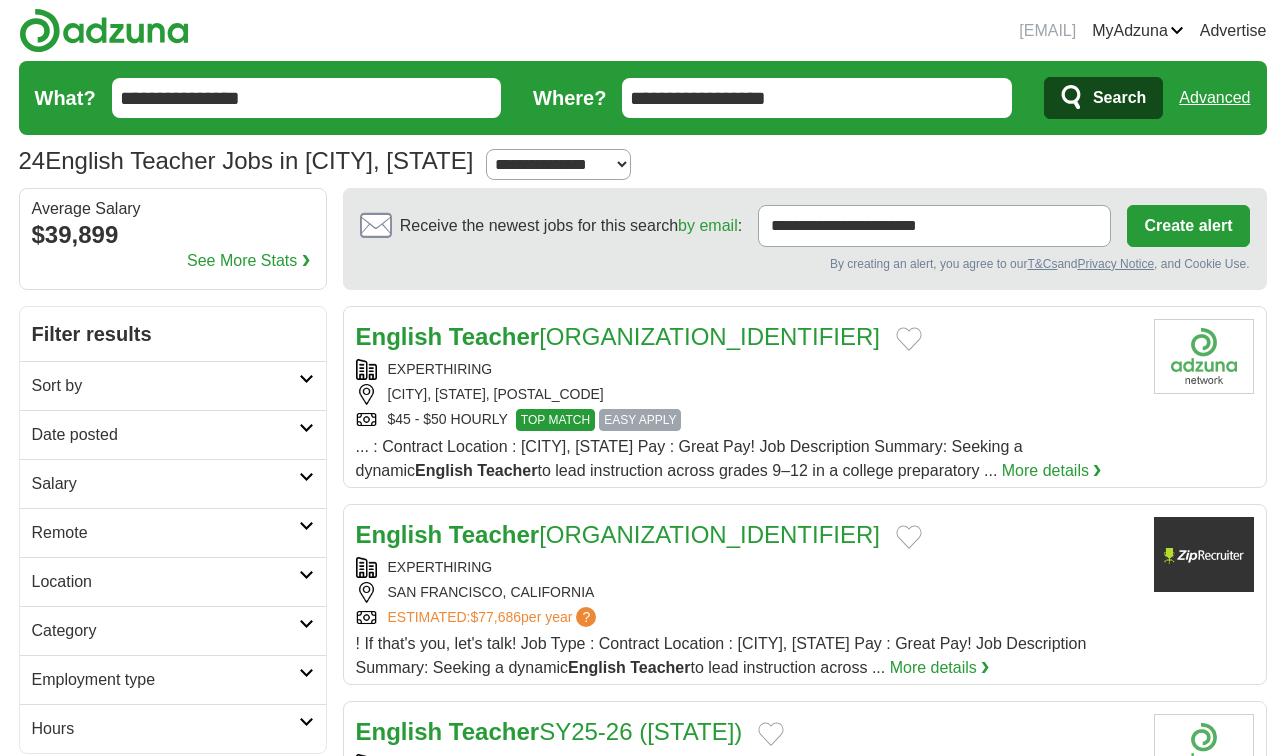 select on "**" 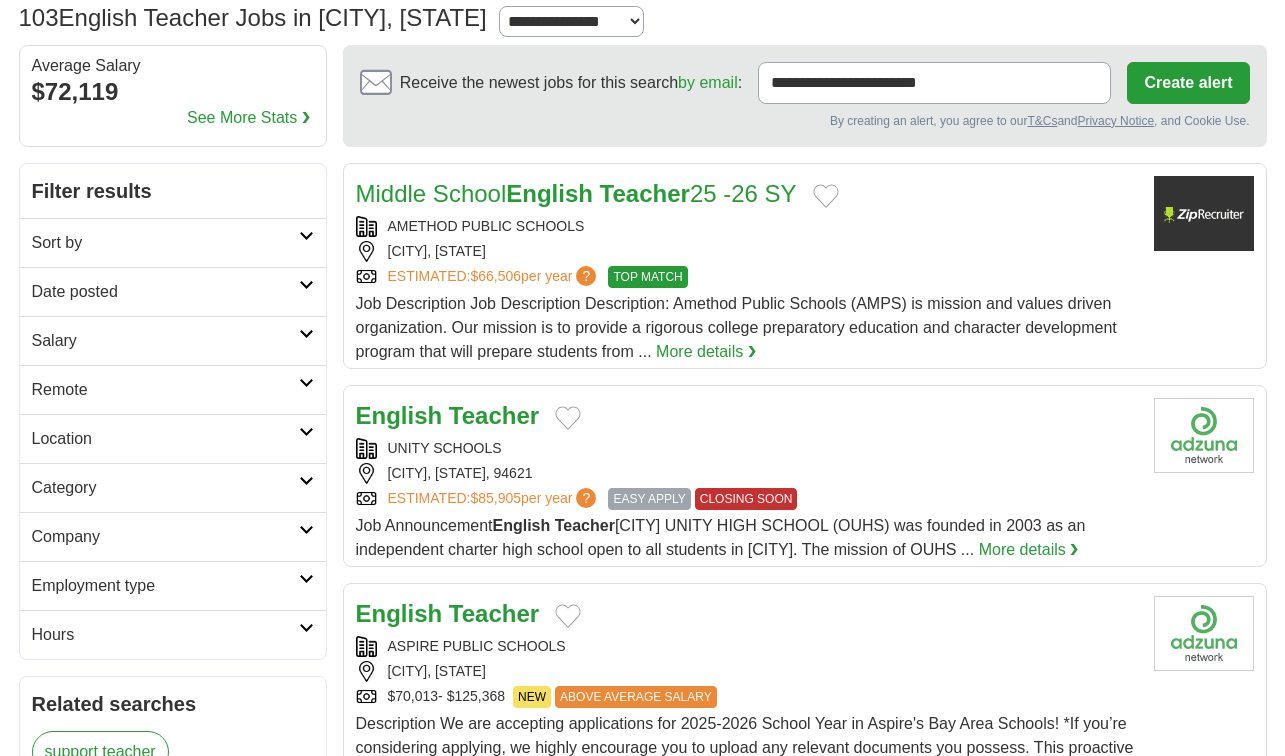 scroll, scrollTop: 145, scrollLeft: 0, axis: vertical 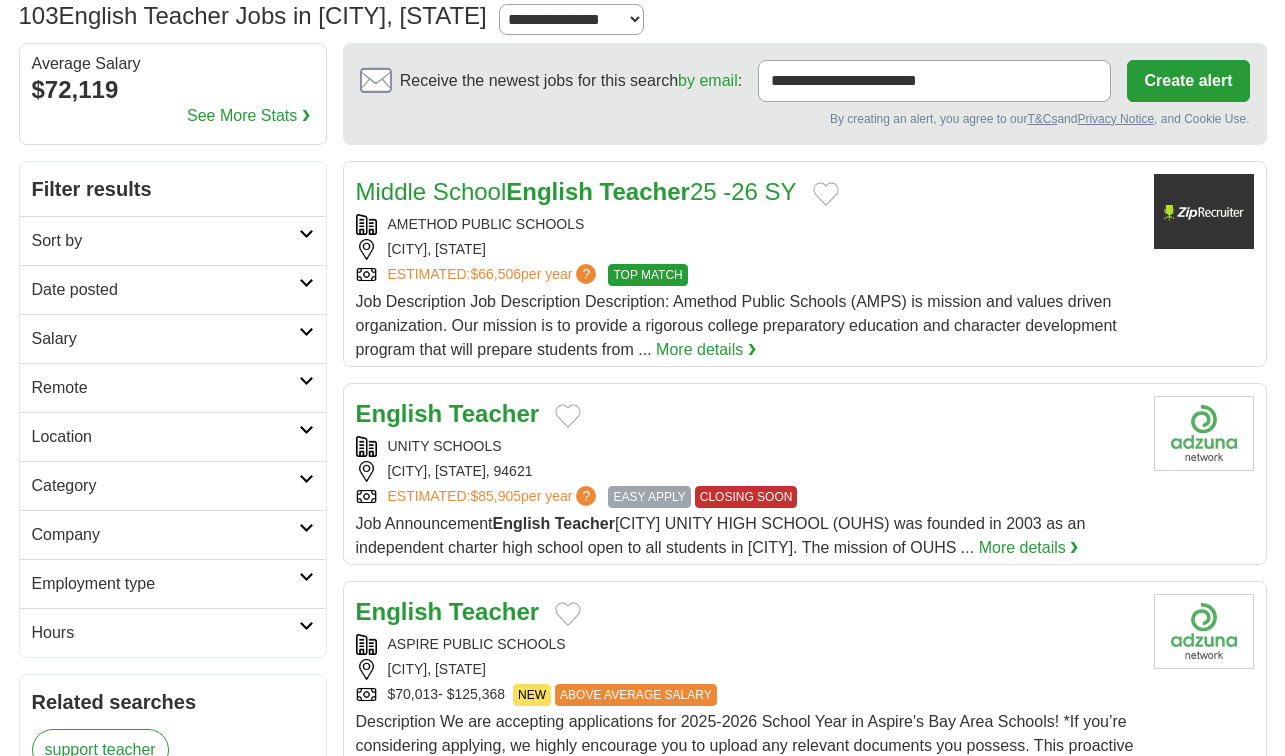 click on "Teacher" at bounding box center [494, 413] 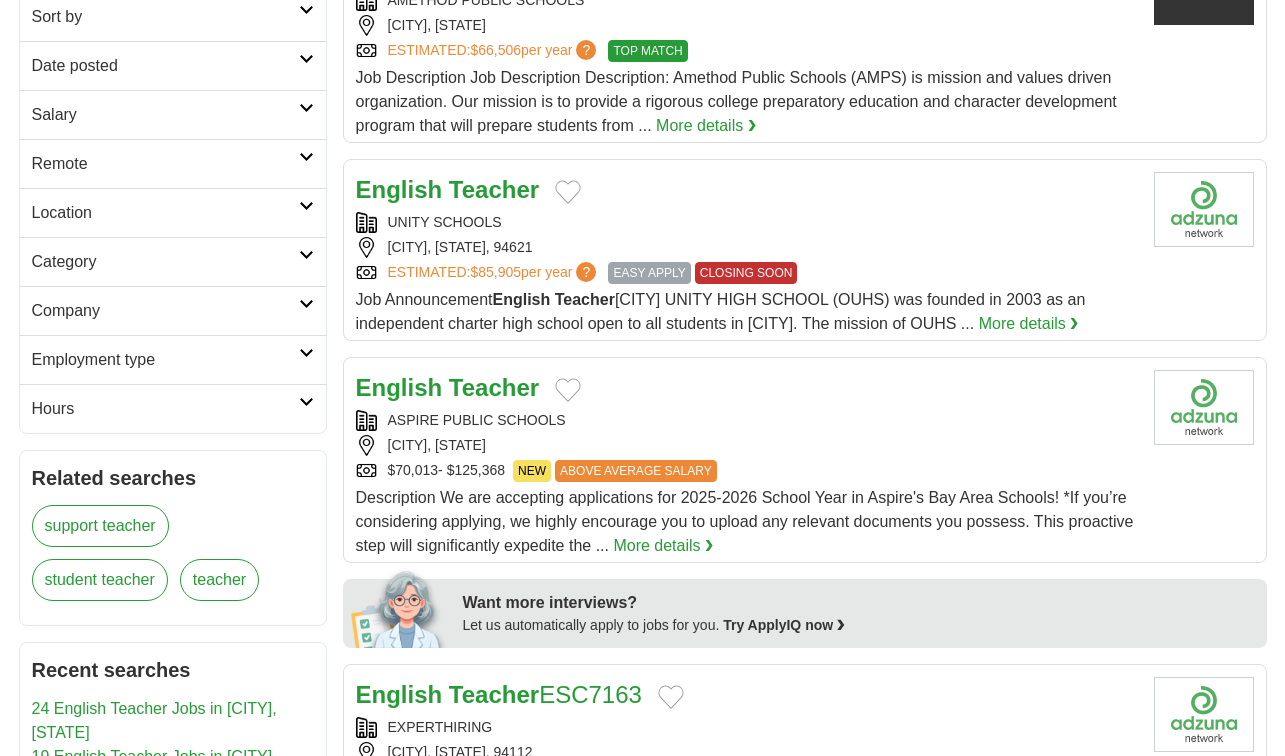 scroll, scrollTop: 372, scrollLeft: 0, axis: vertical 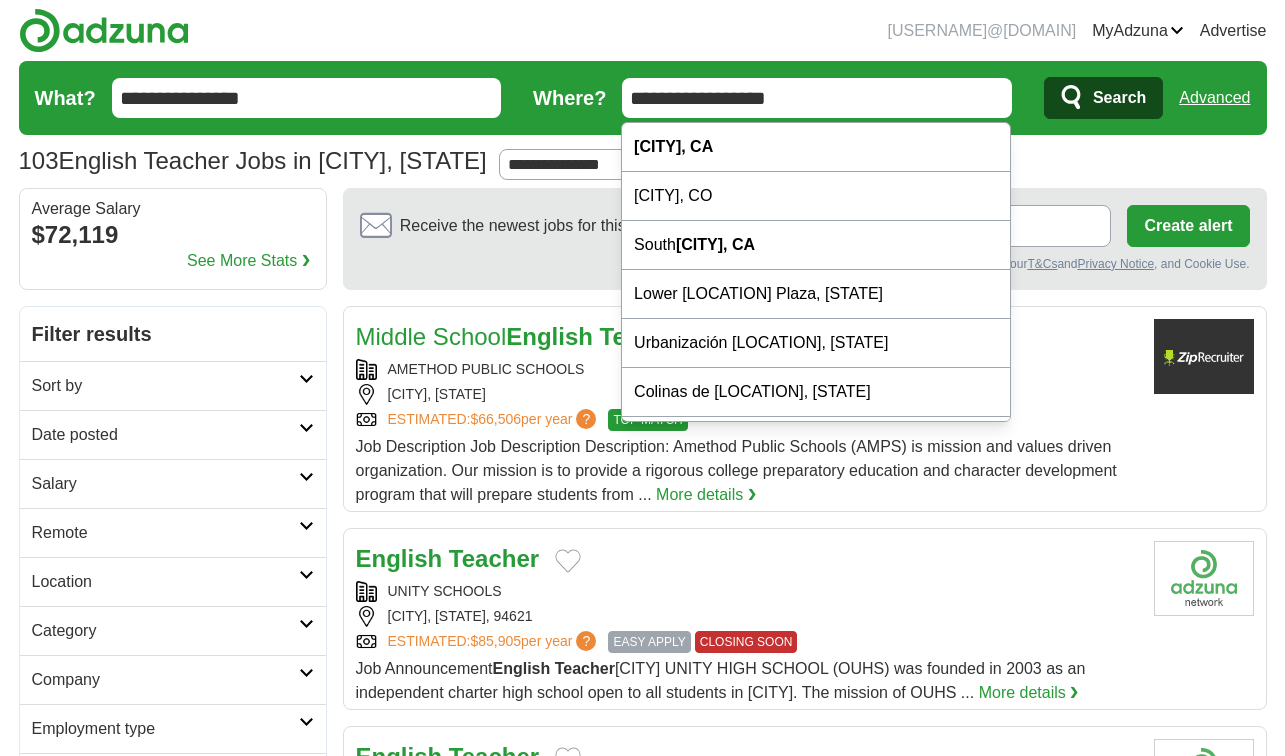 click on "**********" at bounding box center (817, 98) 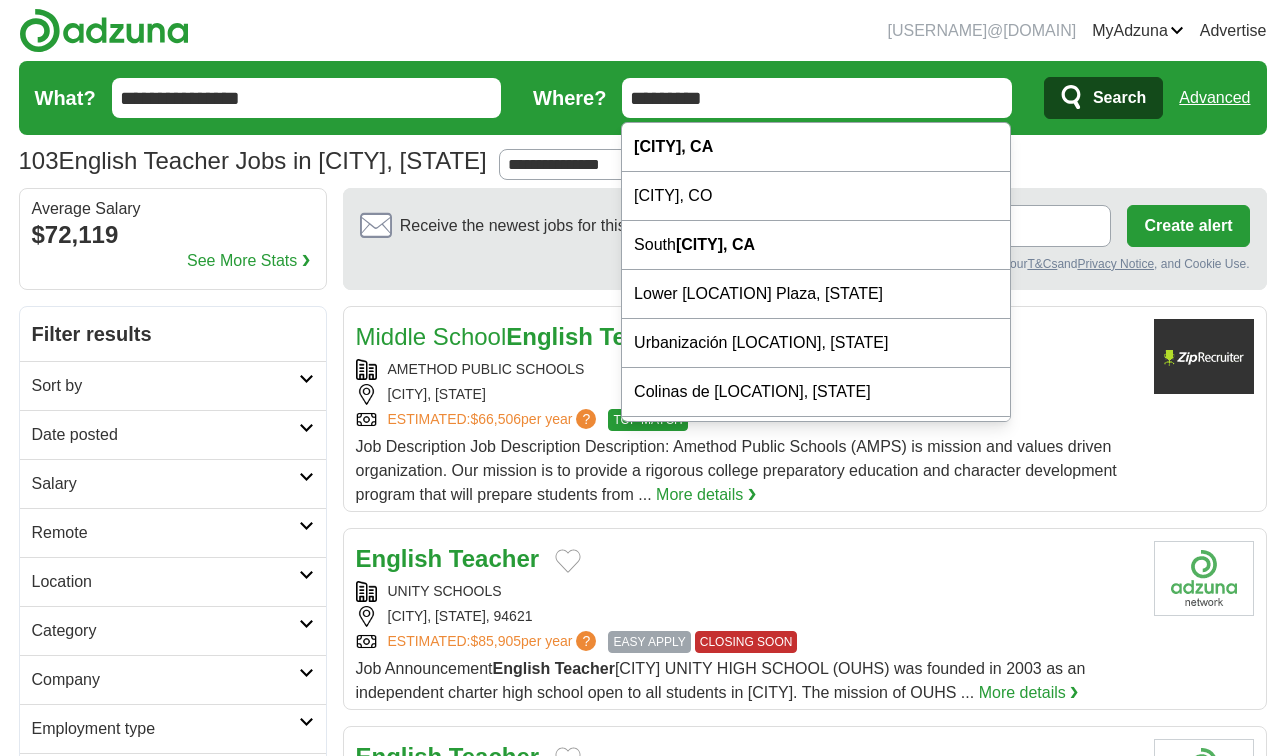 type on "*********" 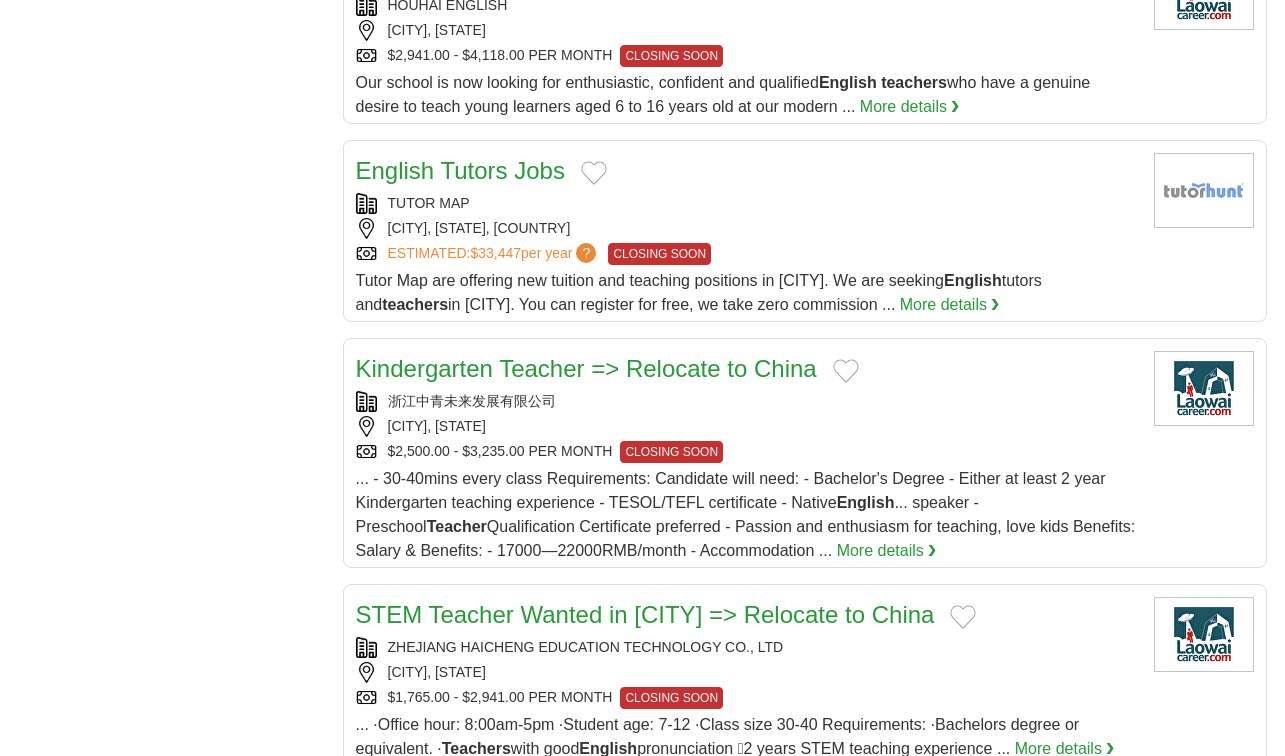 scroll, scrollTop: 1839, scrollLeft: 0, axis: vertical 